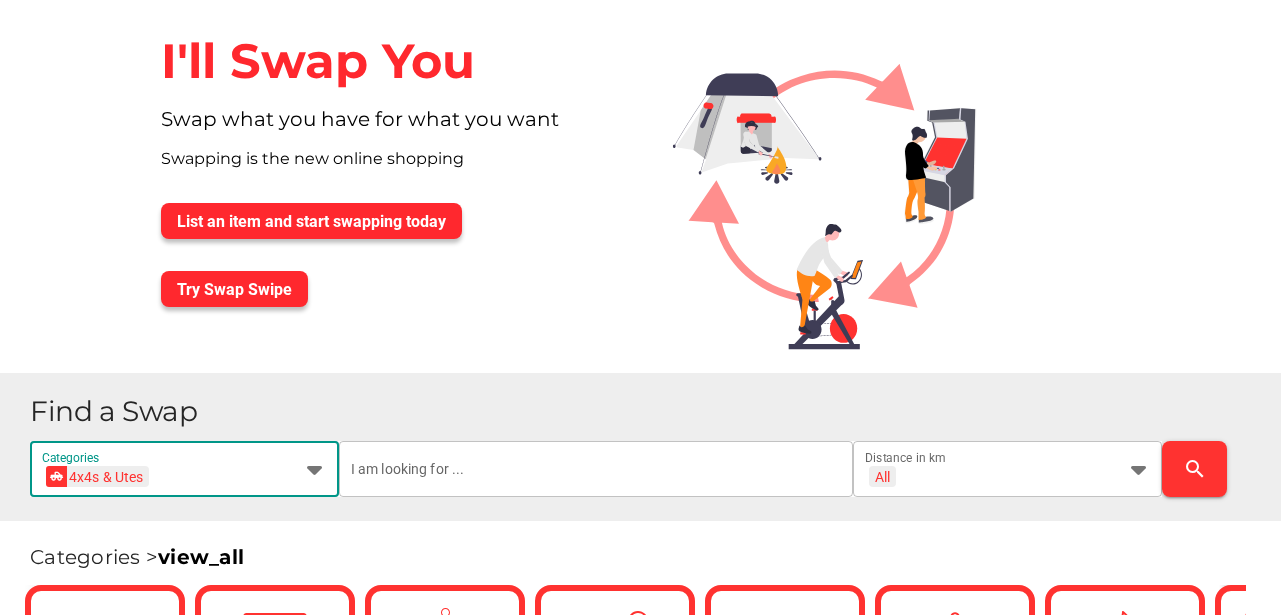 scroll, scrollTop: 0, scrollLeft: 0, axis: both 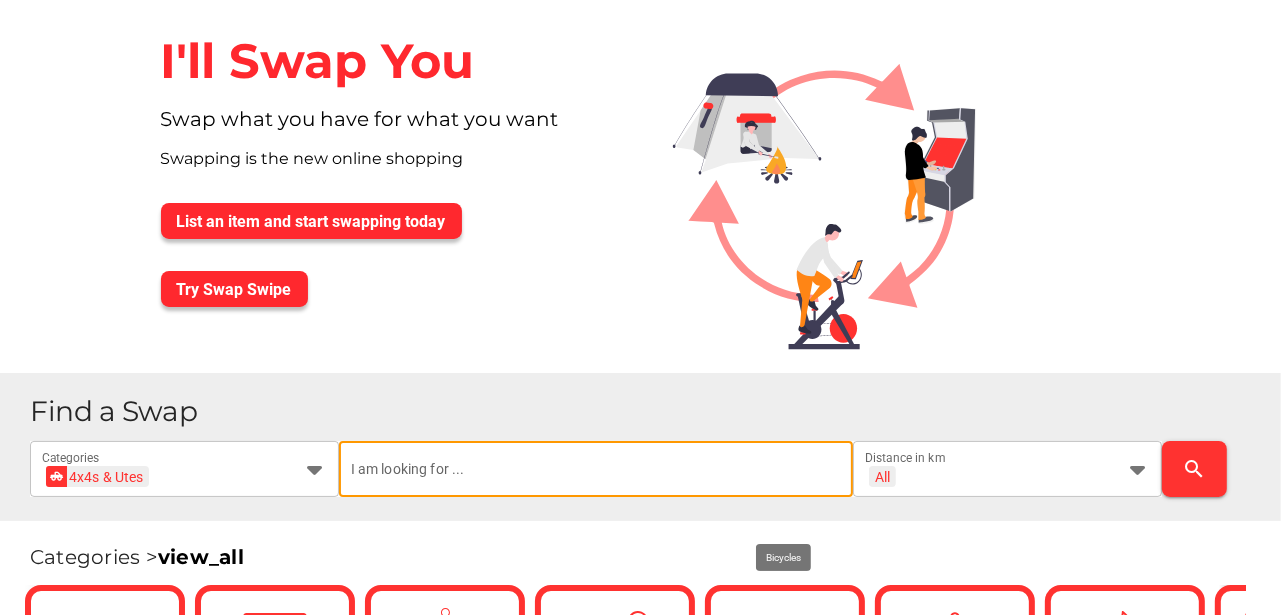 click at bounding box center (596, 469) 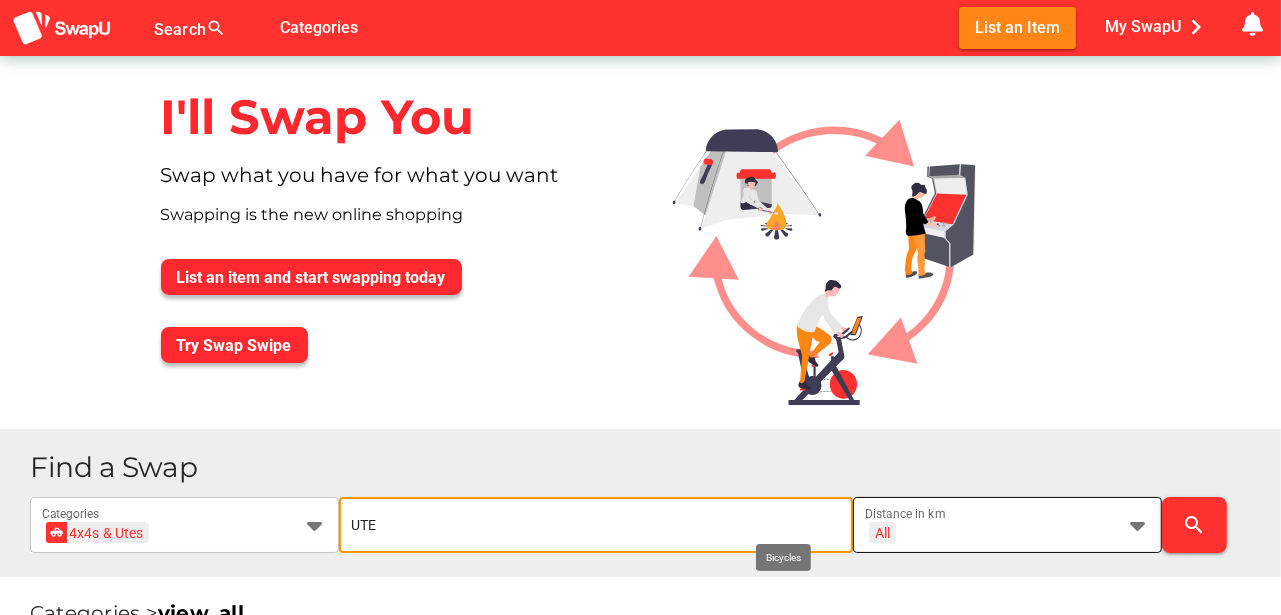 type on "UTE" 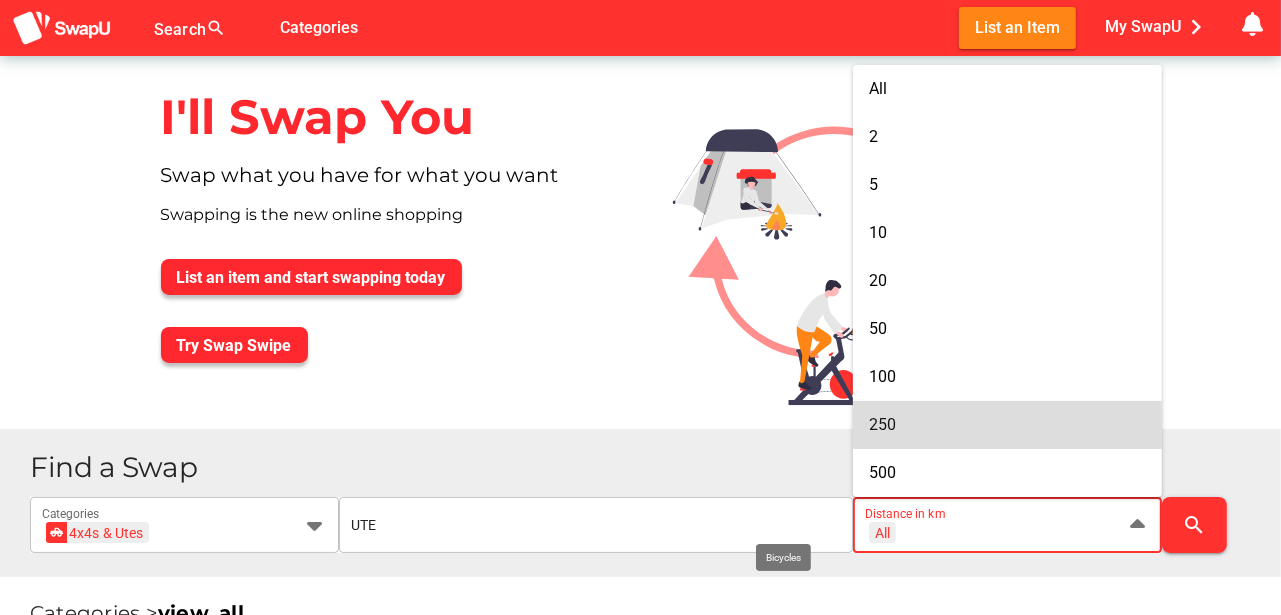 click on "250" at bounding box center [1007, 424] 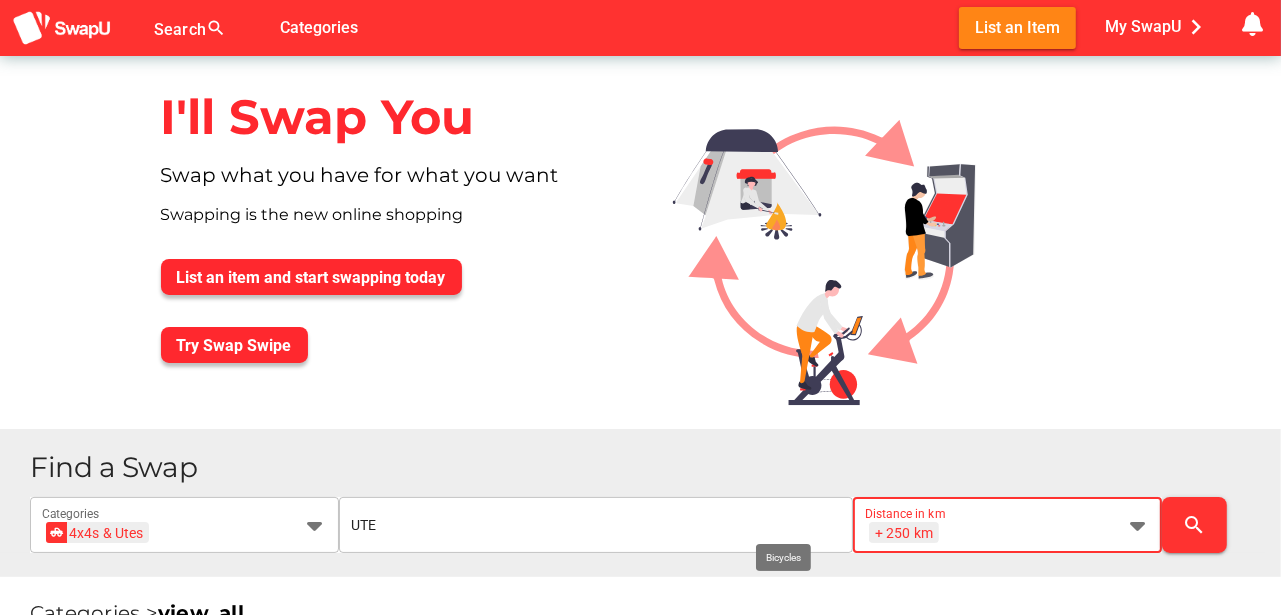 scroll, scrollTop: 0, scrollLeft: 26, axis: horizontal 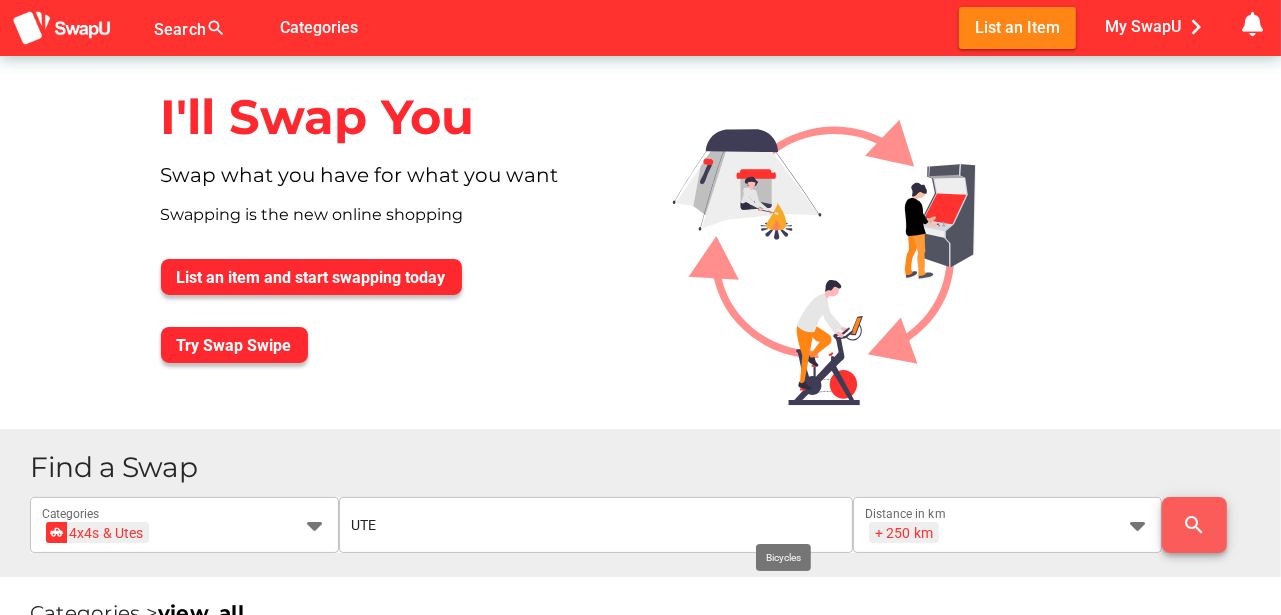 click on "search" at bounding box center (1195, 525) 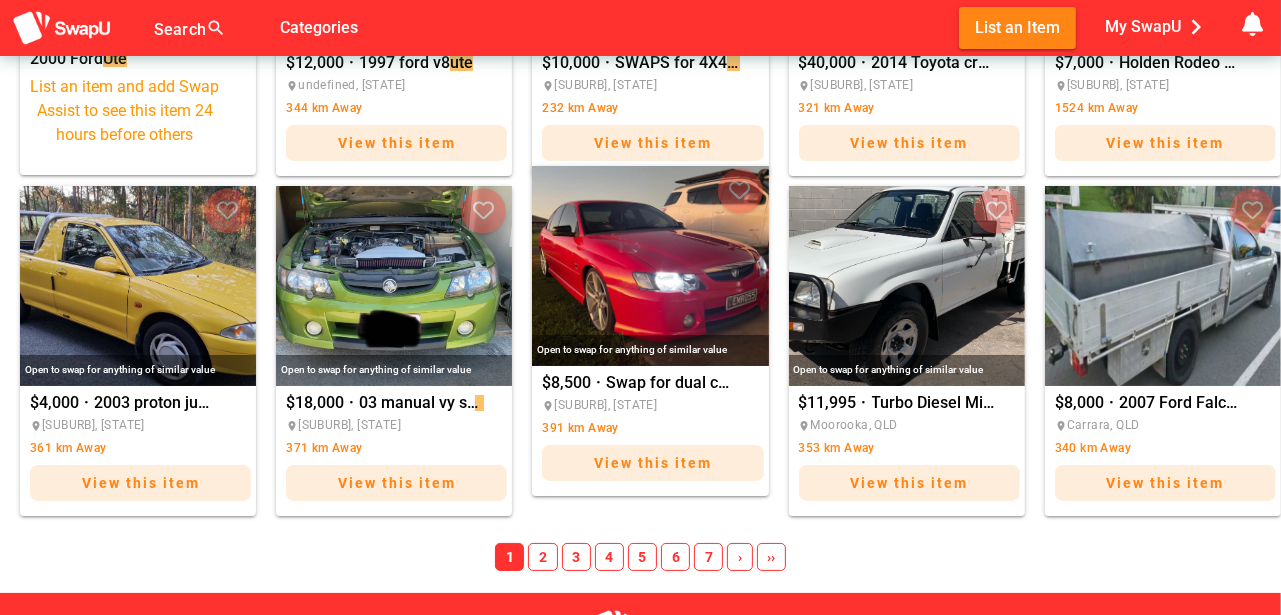 scroll, scrollTop: 1500, scrollLeft: 0, axis: vertical 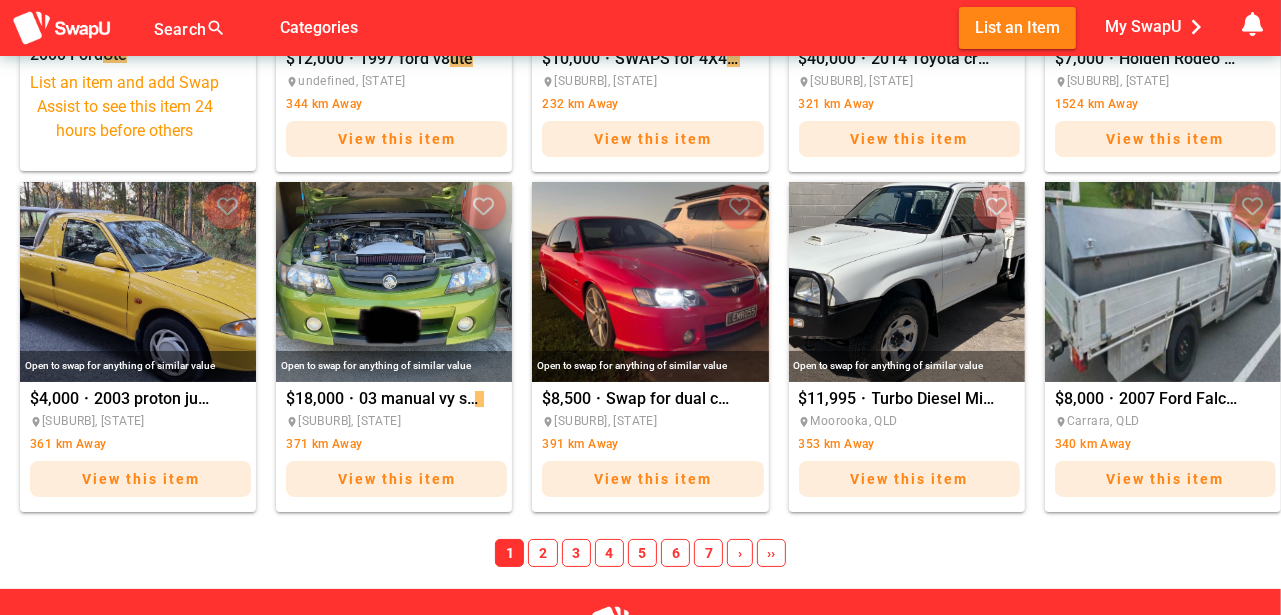 click on "2" at bounding box center (542, 553) 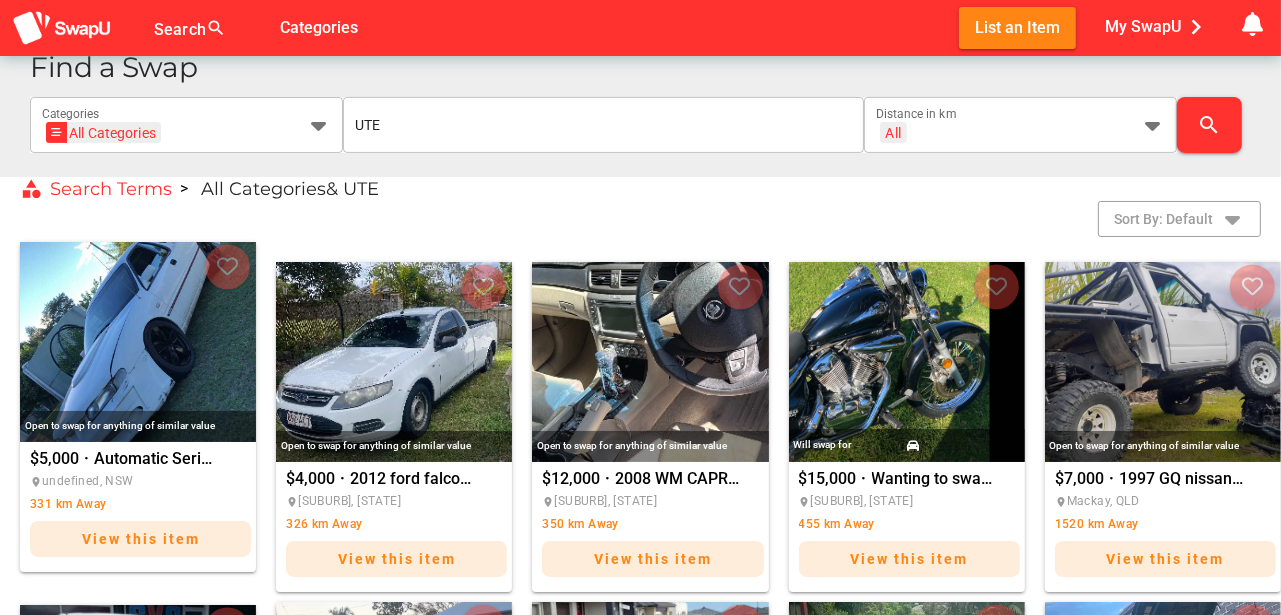 scroll, scrollTop: 399, scrollLeft: 0, axis: vertical 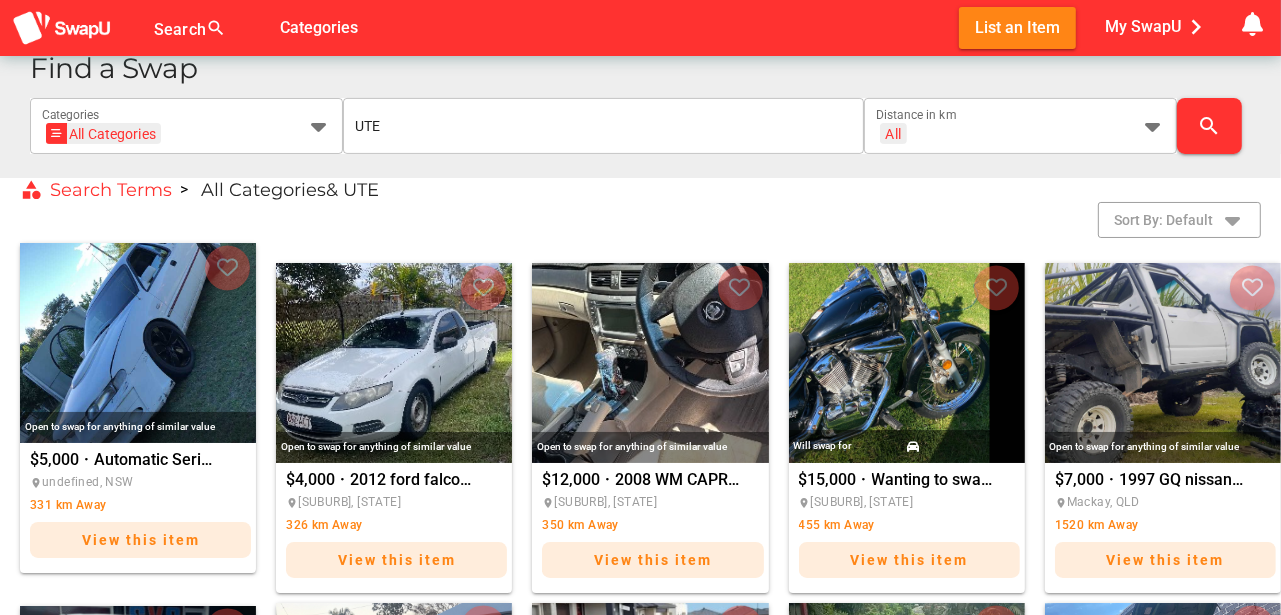 click at bounding box center (138, 343) 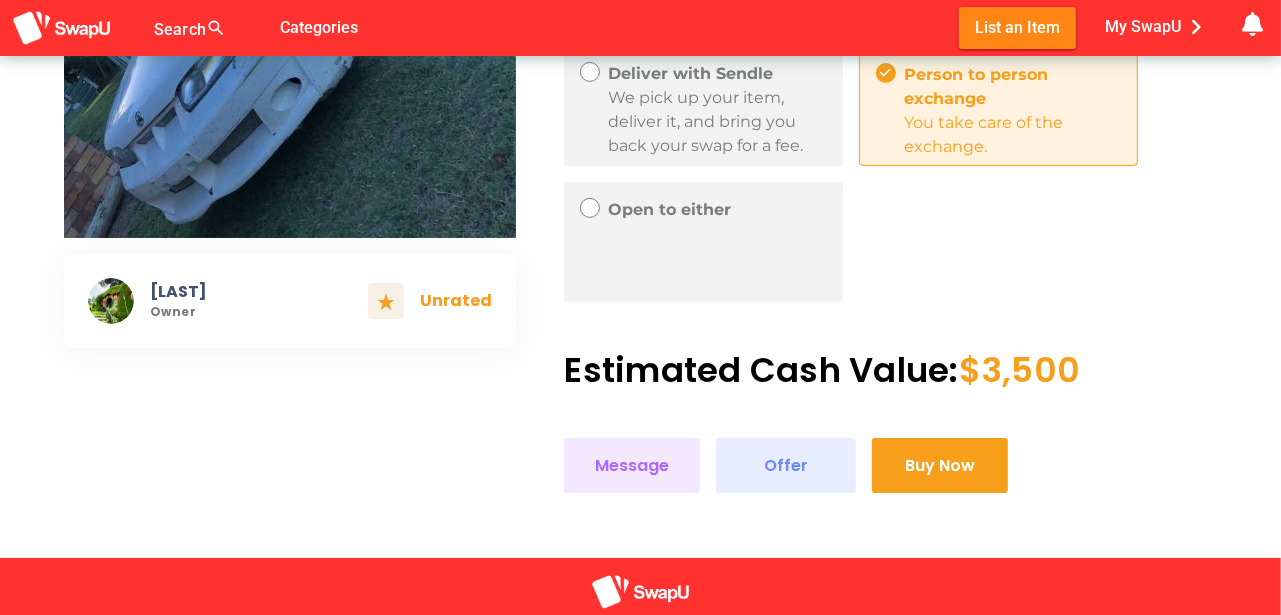 scroll, scrollTop: 500, scrollLeft: 0, axis: vertical 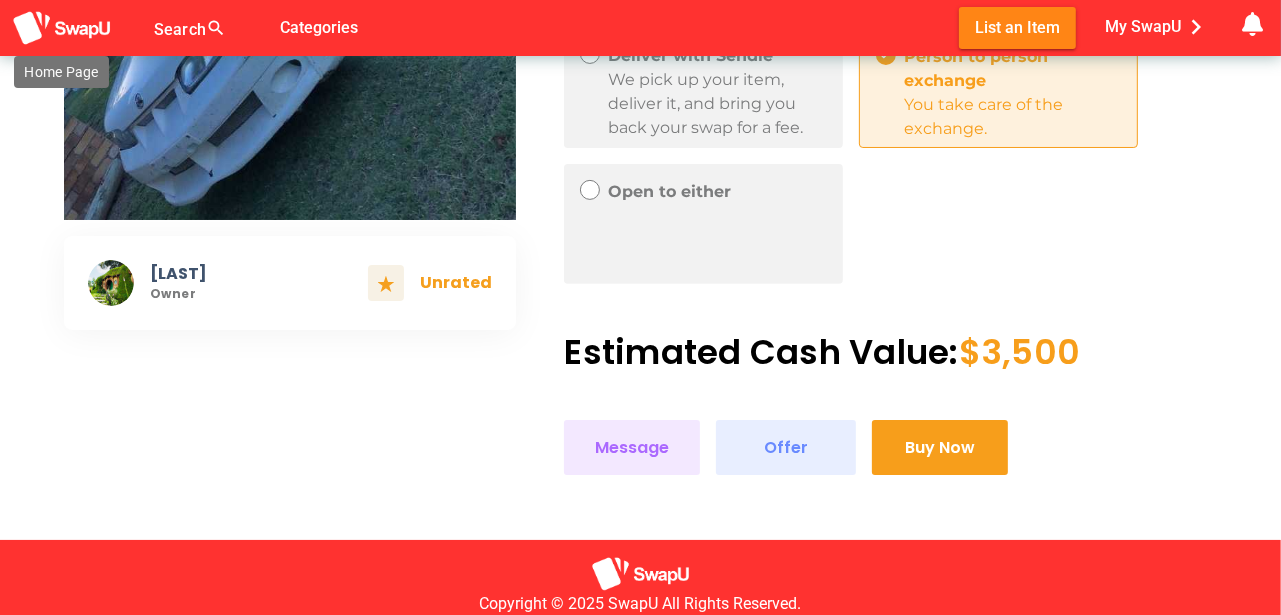 click at bounding box center [62, 28] 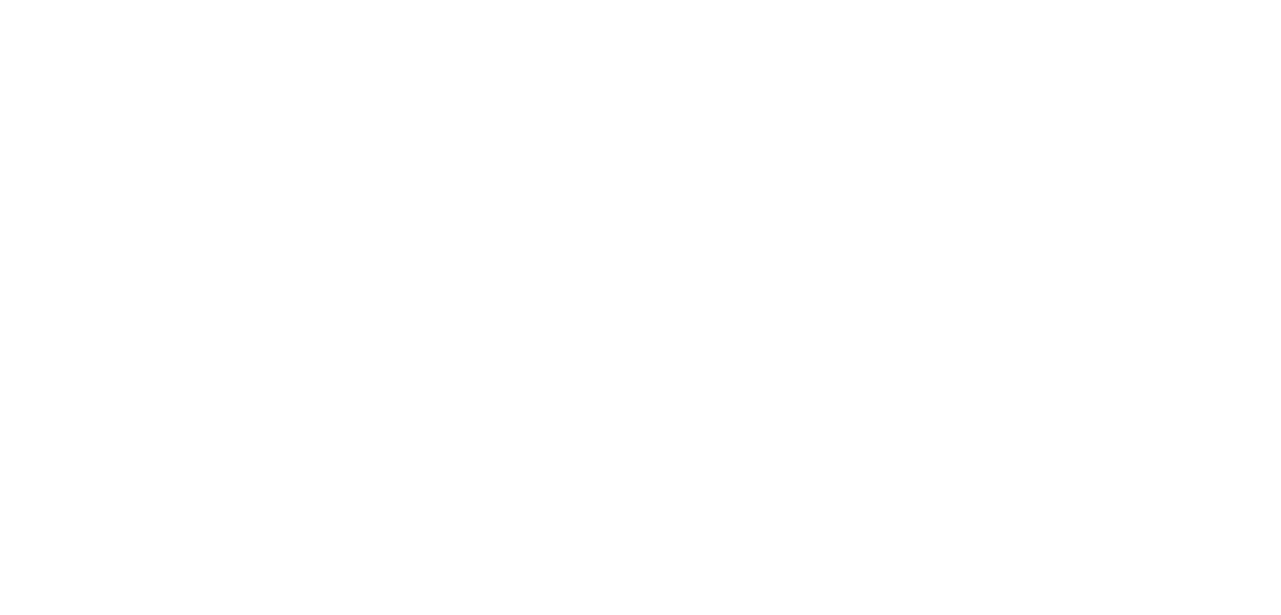 scroll, scrollTop: 0, scrollLeft: 0, axis: both 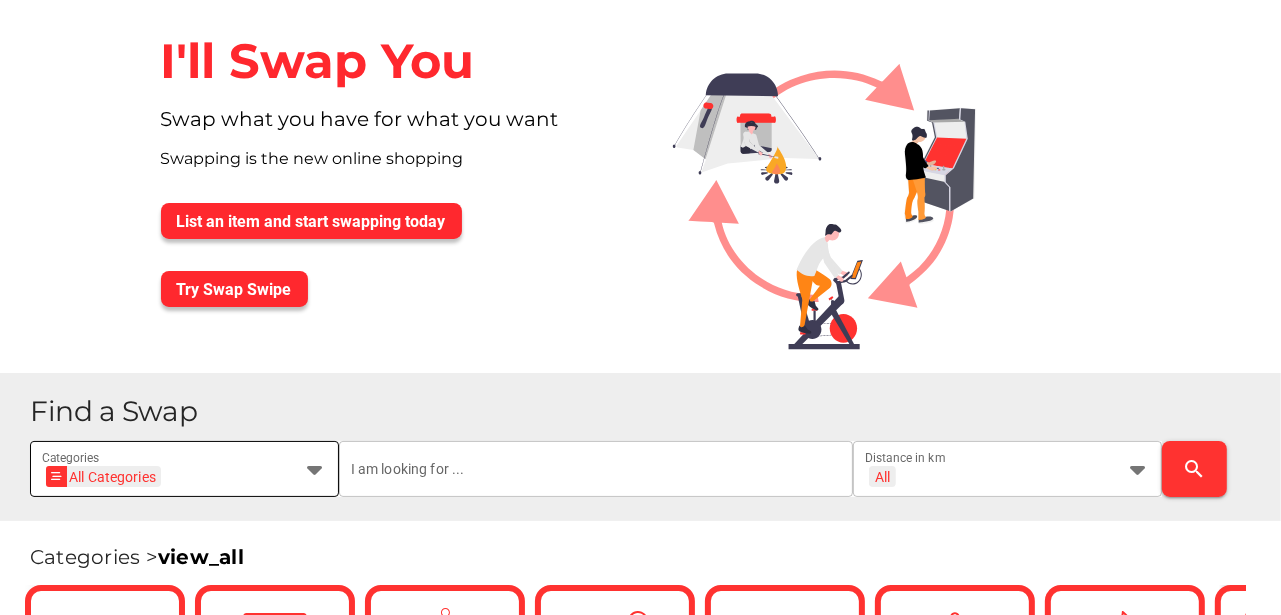 click at bounding box center [315, 469] 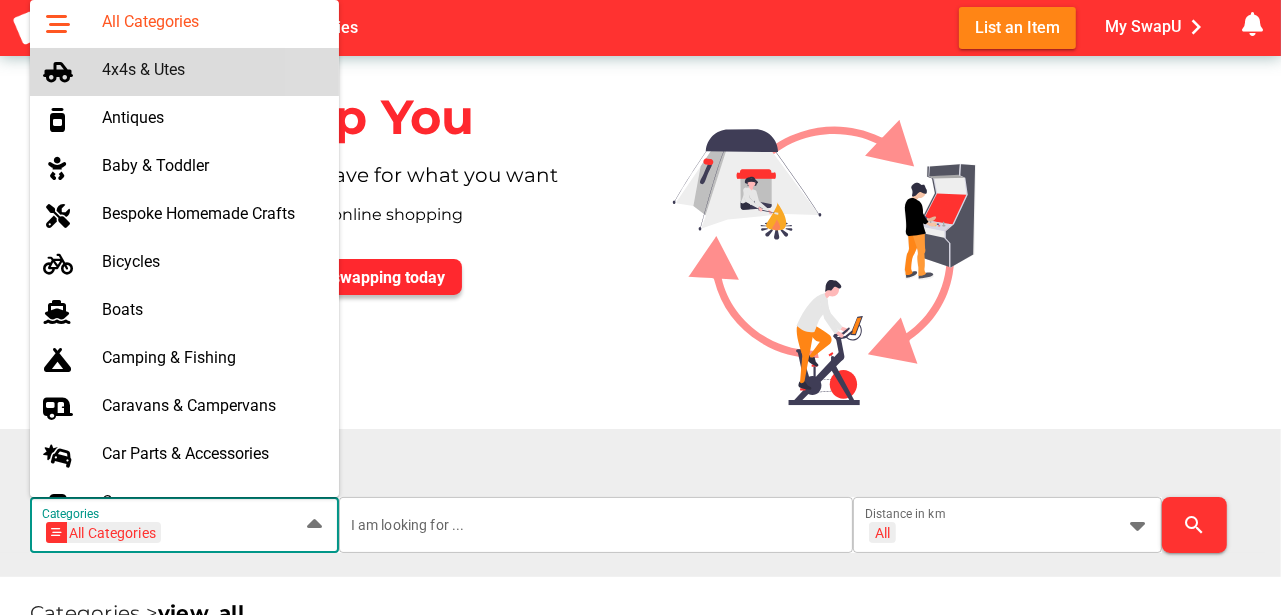 click on "4x4s & Utes" at bounding box center (212, 69) 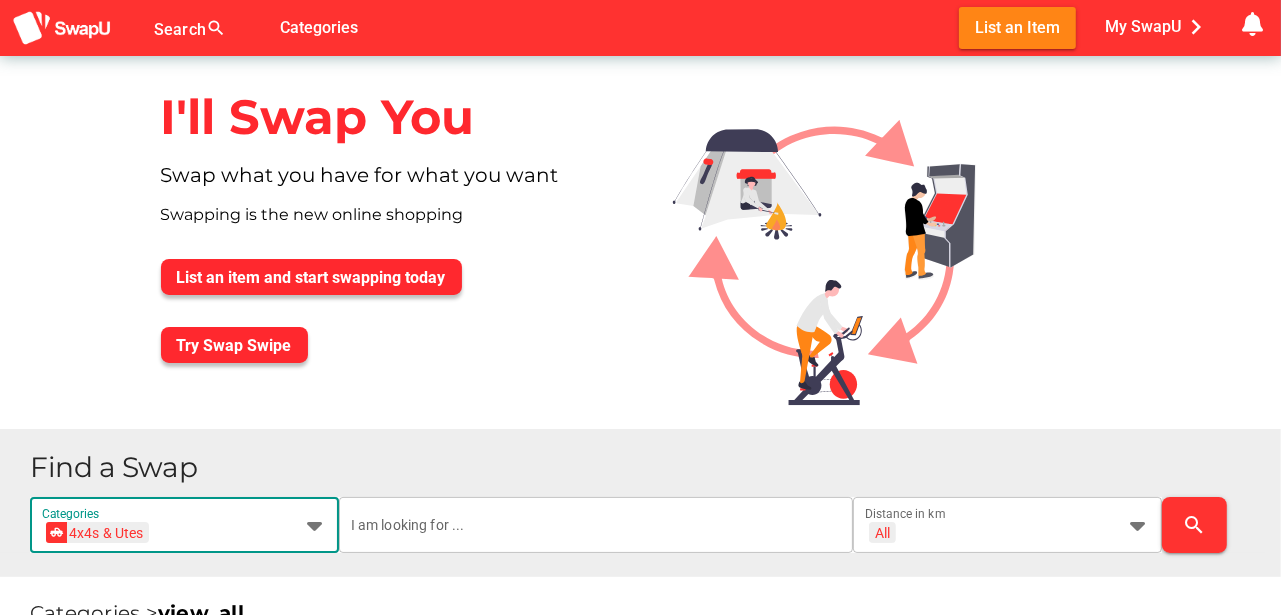 scroll, scrollTop: 0, scrollLeft: 73, axis: horizontal 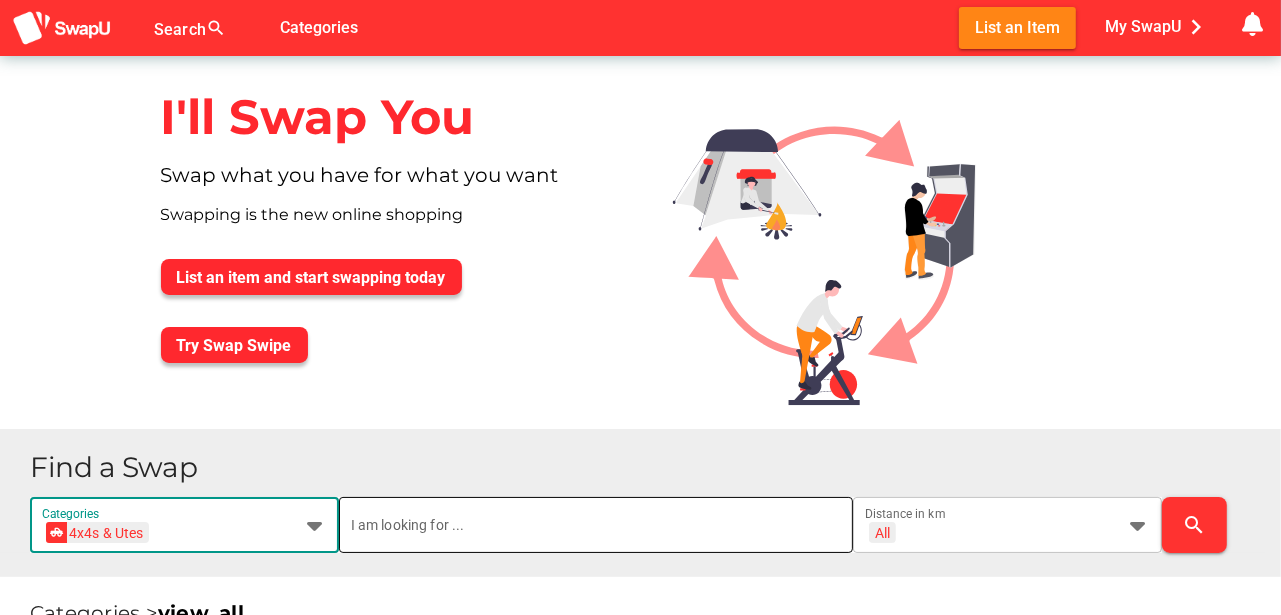 click at bounding box center [596, 525] 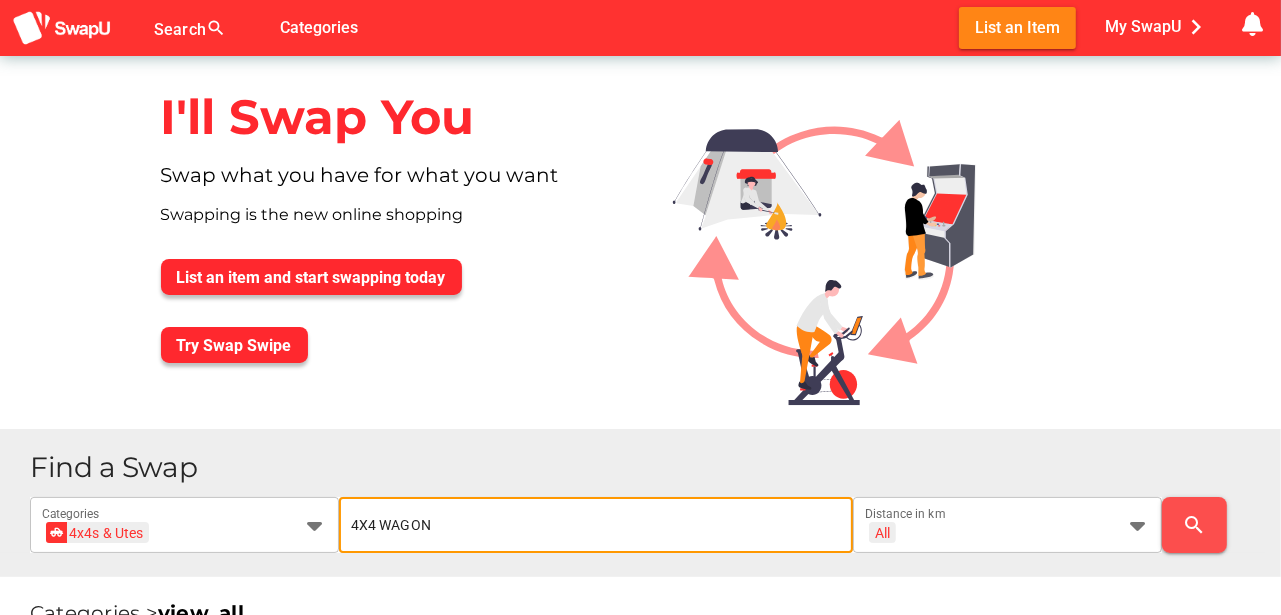 type on "4X4 WAGON" 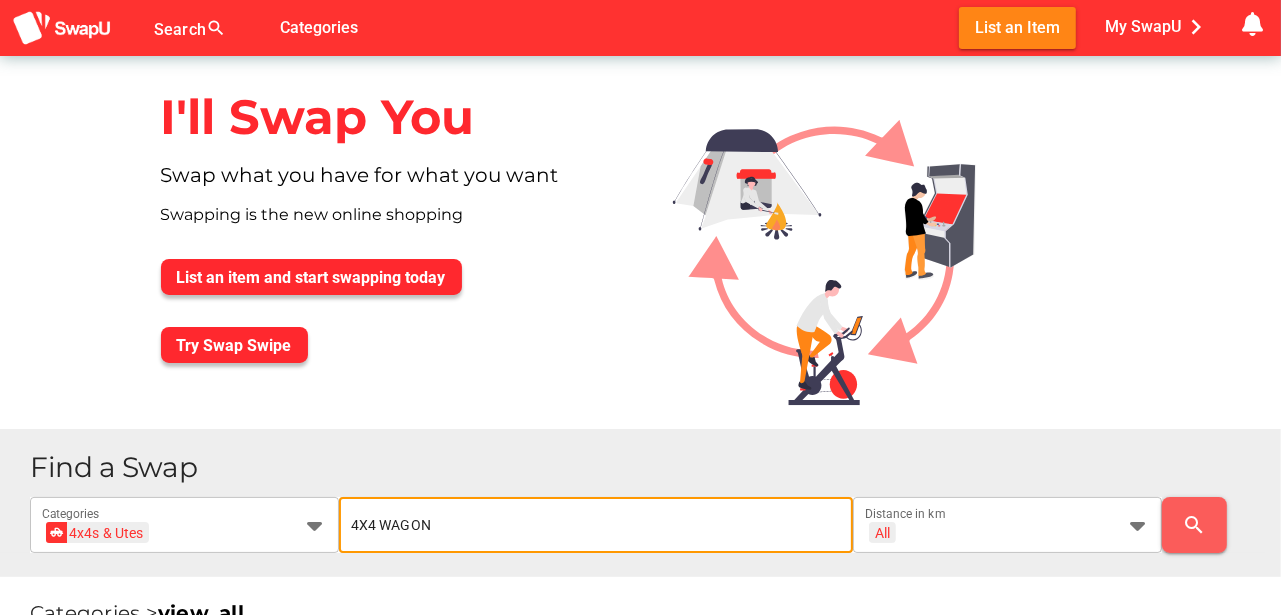 click on "search" at bounding box center [1195, 525] 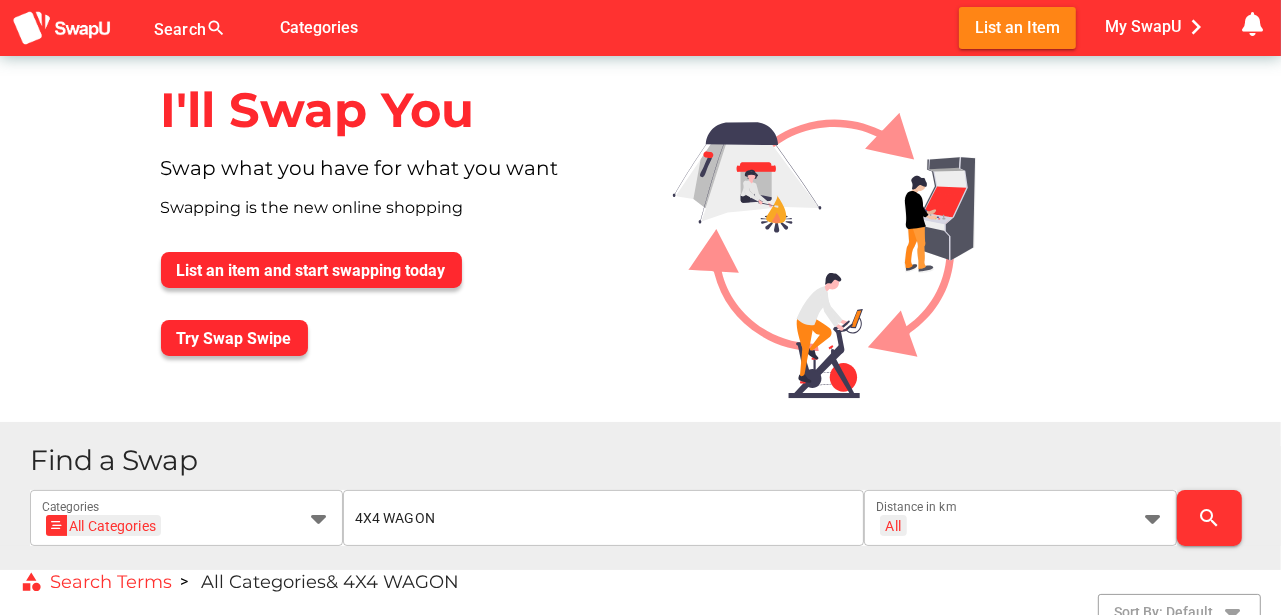 scroll, scrollTop: 0, scrollLeft: 0, axis: both 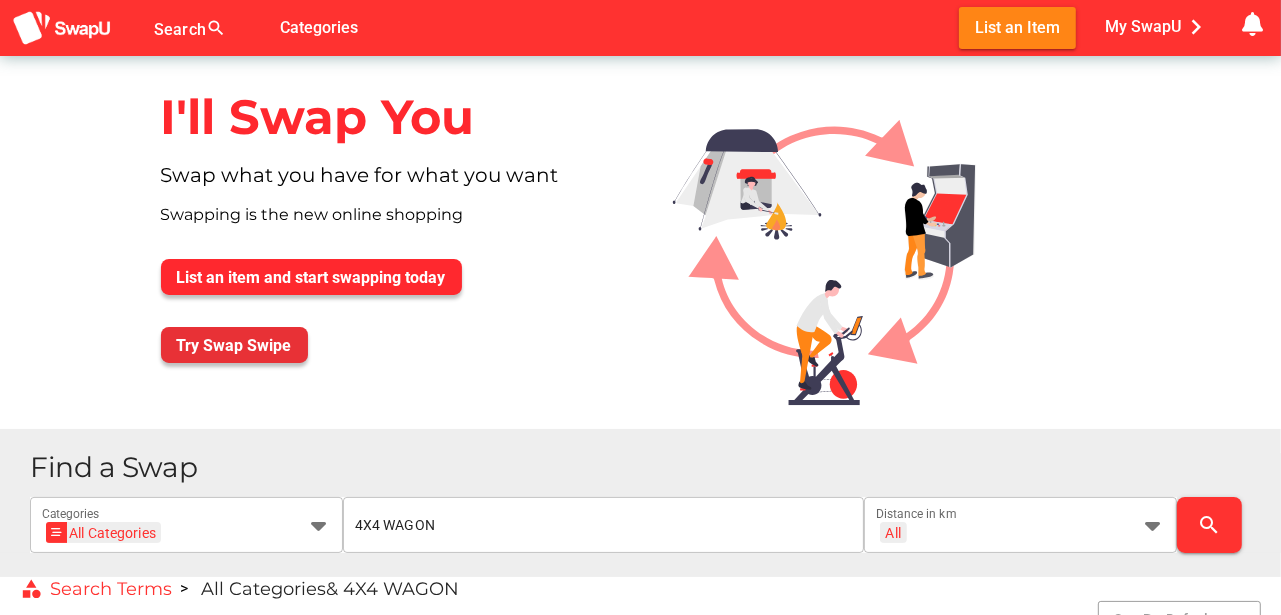click on "Try Swap Swipe" at bounding box center (234, 345) 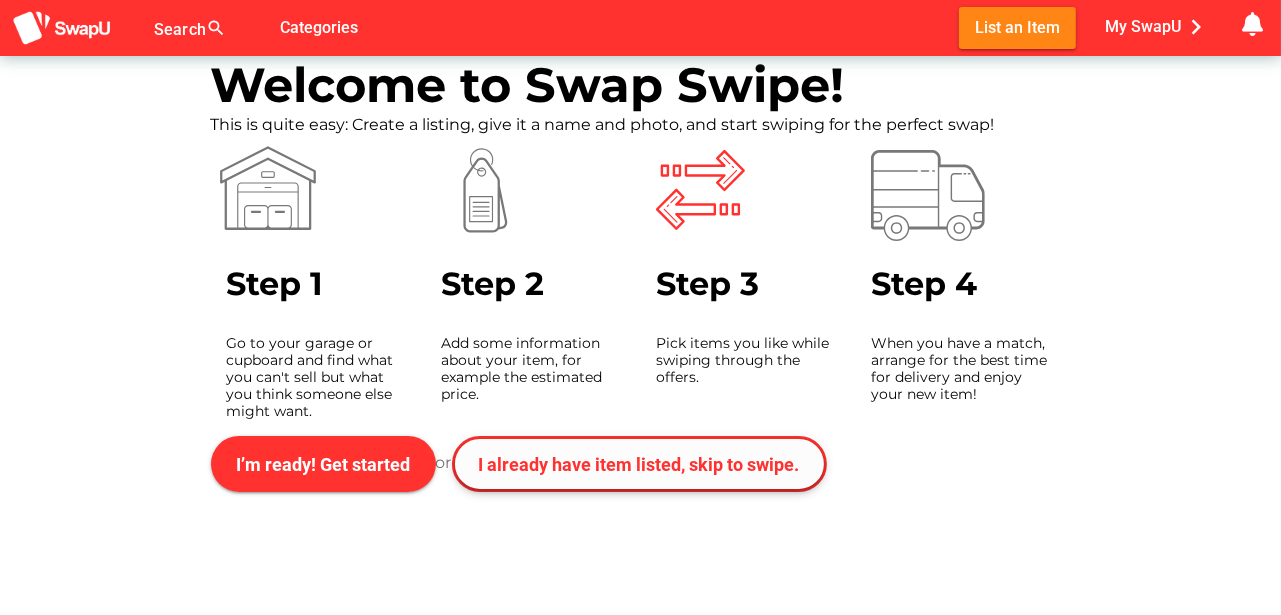 click on "I already have item listed, skip to swipe." at bounding box center [639, 464] 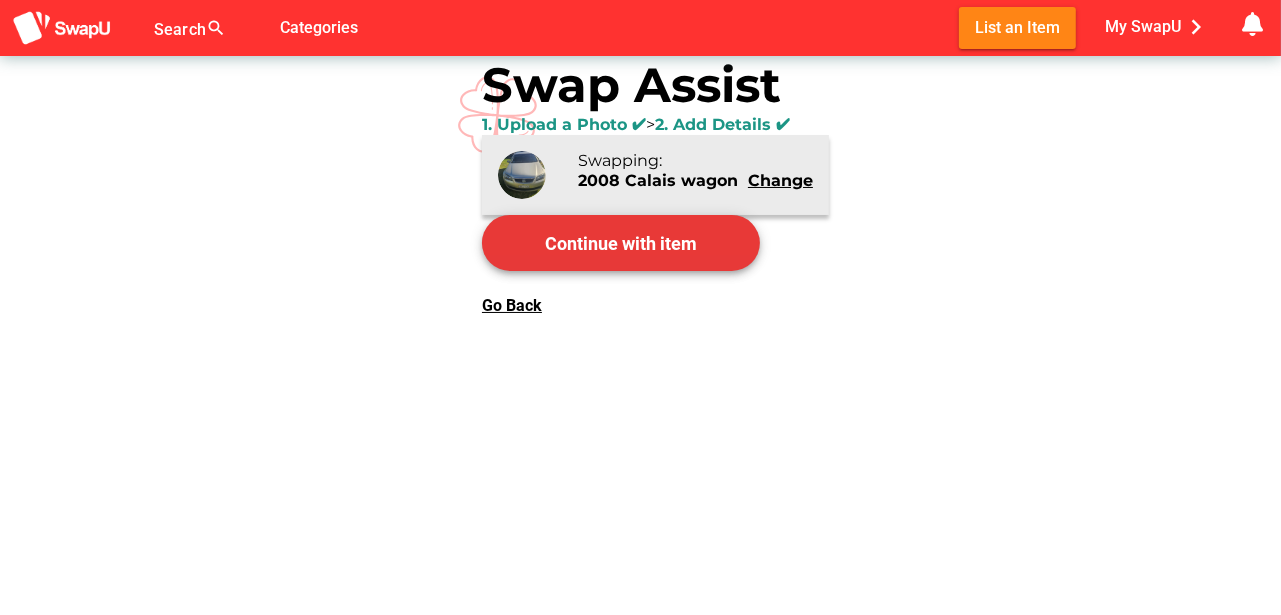 click on "Continue with item" at bounding box center [621, 243] 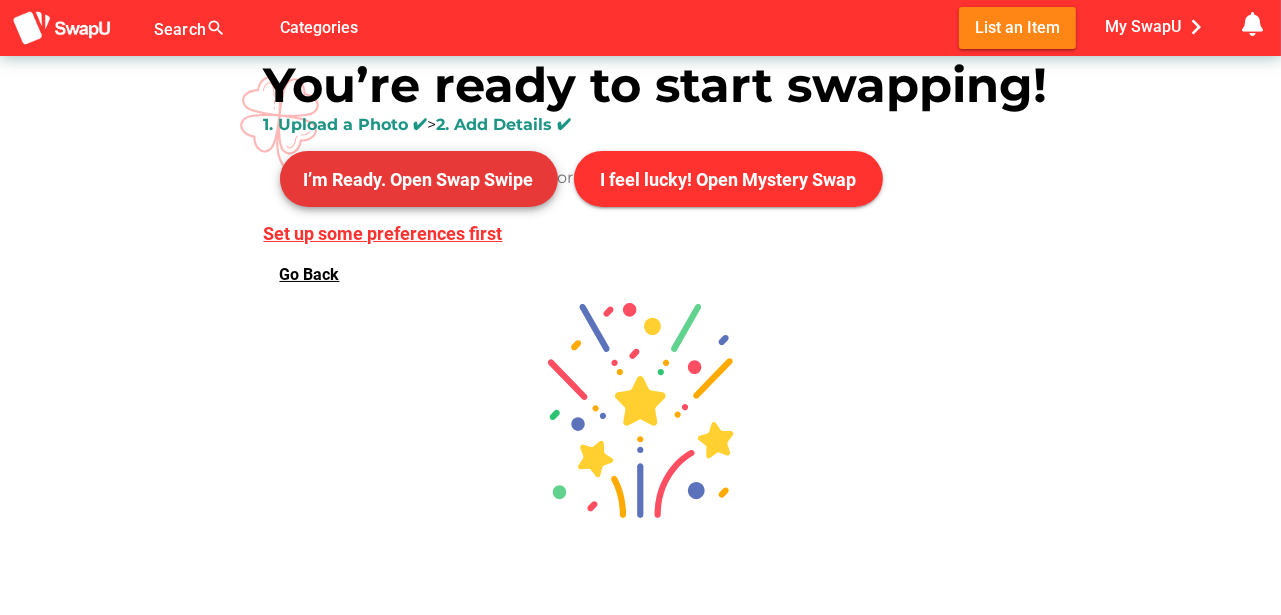 click on "I’m Ready. Open Swap Swipe" at bounding box center (419, 179) 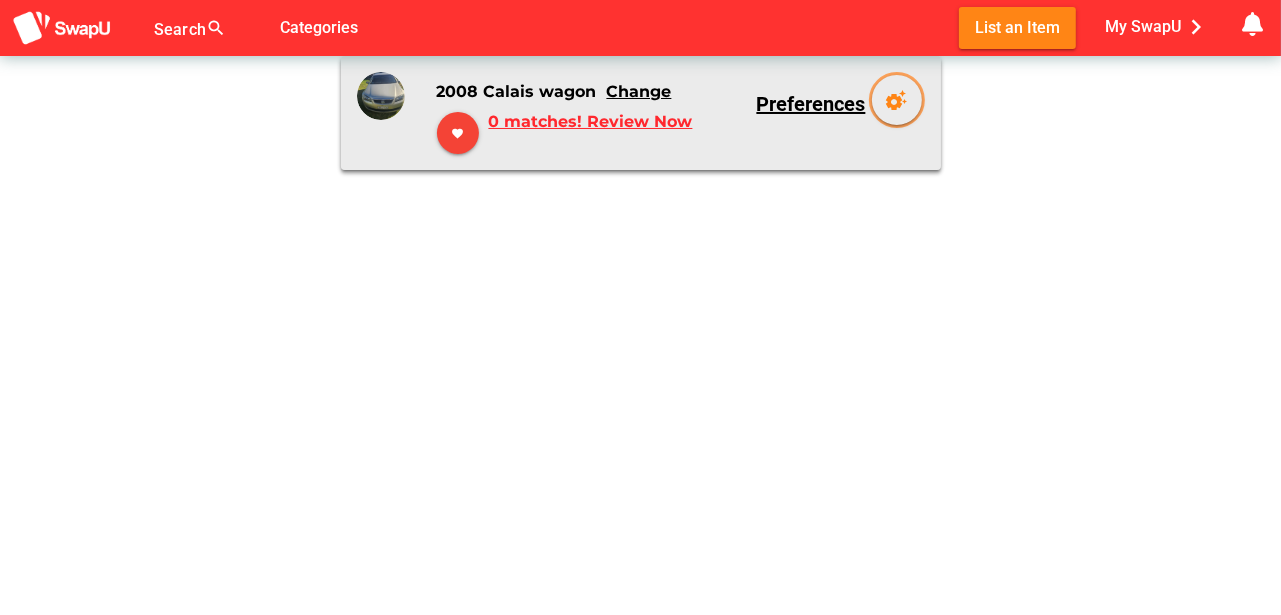 click on "0 matches! Review Now" at bounding box center [591, 133] 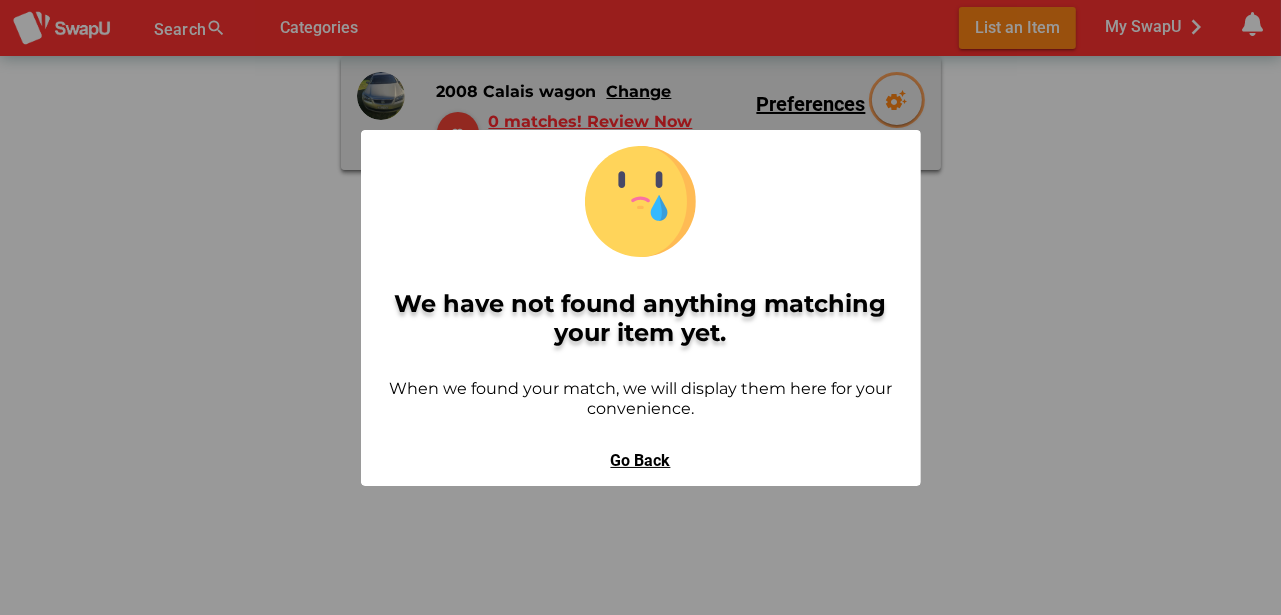 click on "Go Back" at bounding box center (641, 460) 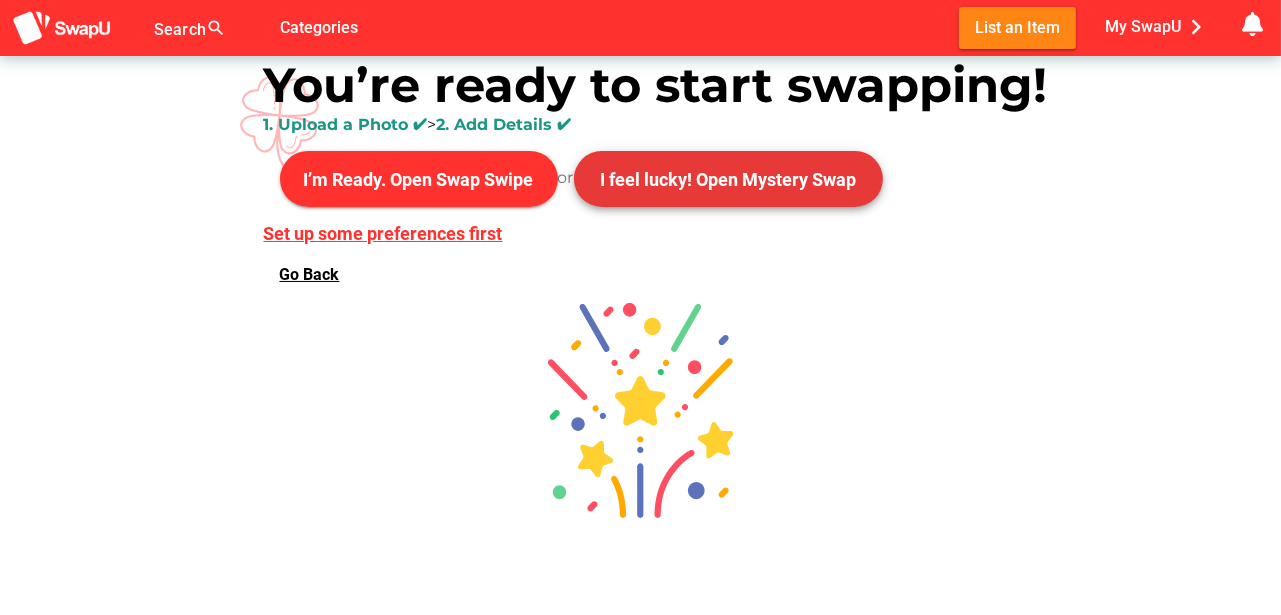 click on "I feel lucky! Open Mystery Swap" at bounding box center [728, 179] 